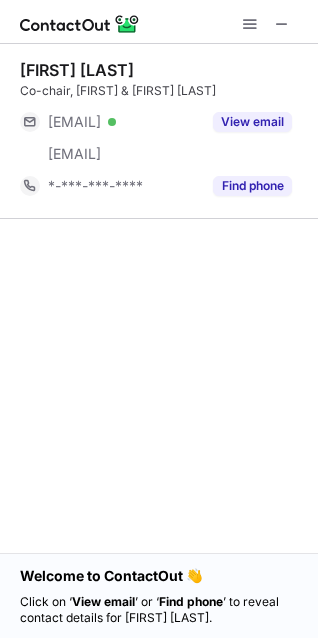 scroll, scrollTop: 0, scrollLeft: 0, axis: both 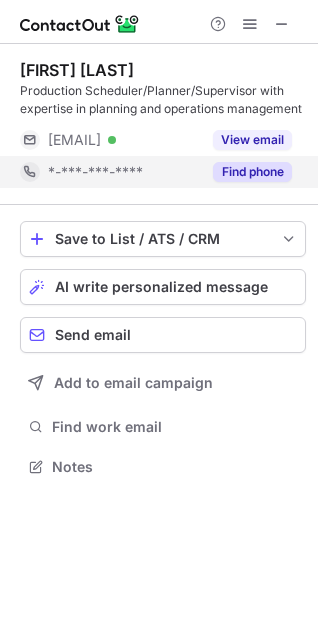 click on "Find phone" at bounding box center [252, 172] 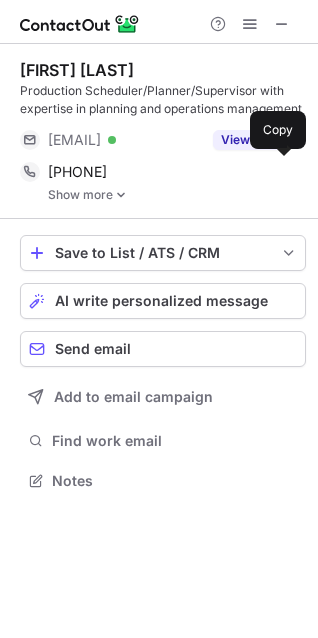 scroll, scrollTop: 10, scrollLeft: 10, axis: both 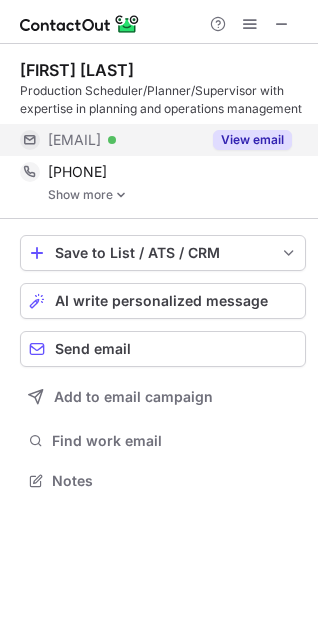 click on "View email" at bounding box center [252, 140] 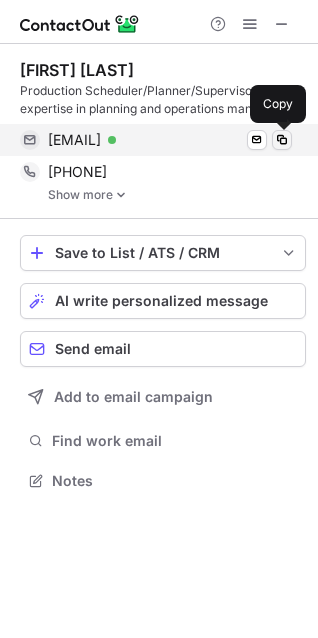 click at bounding box center [282, 140] 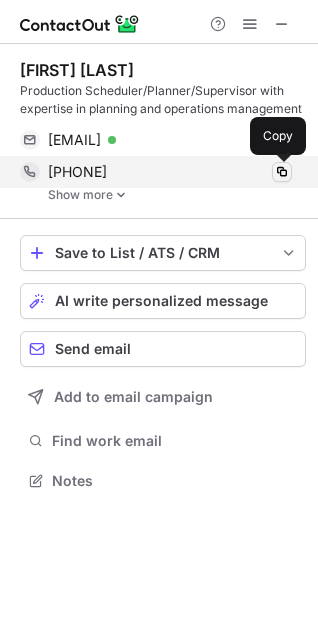 click at bounding box center [282, 172] 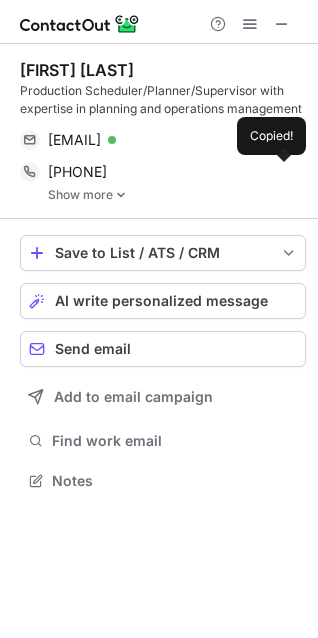 type 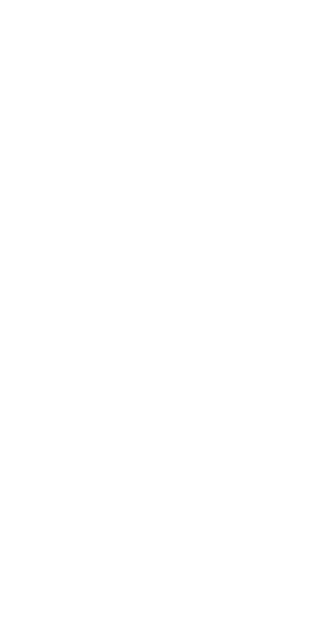 scroll, scrollTop: 0, scrollLeft: 0, axis: both 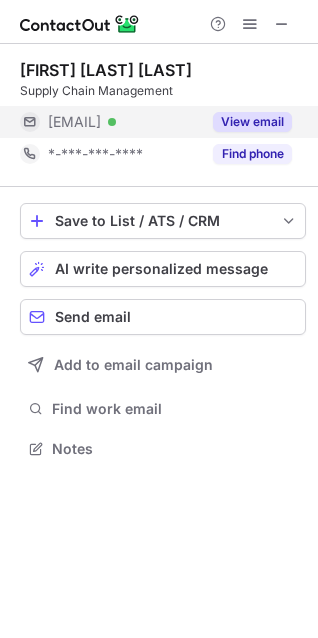 click on "View email" at bounding box center [252, 122] 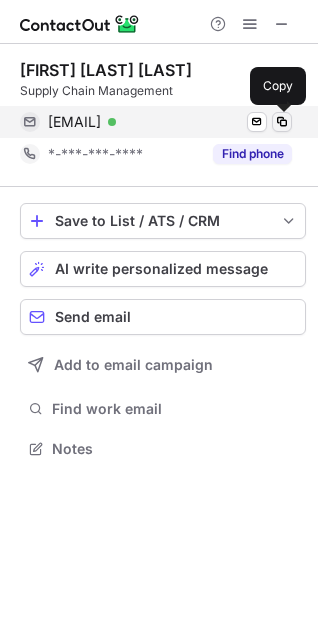 click at bounding box center (282, 122) 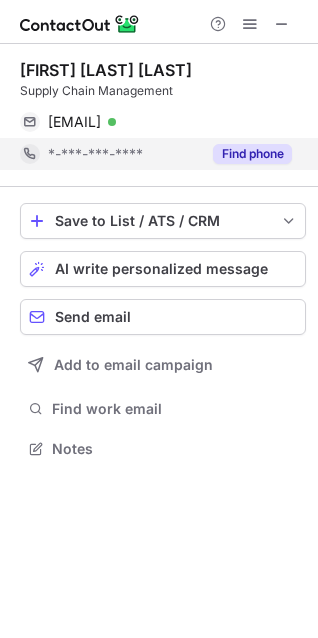 click on "Find phone" at bounding box center [252, 154] 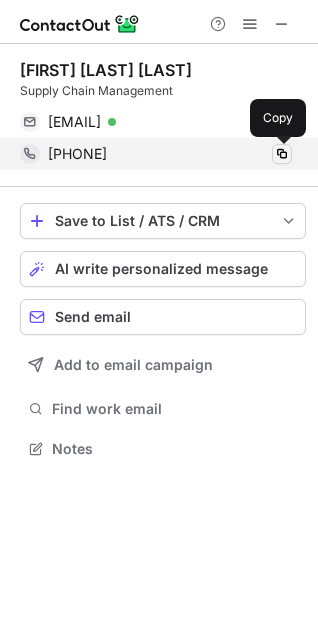 click at bounding box center [282, 154] 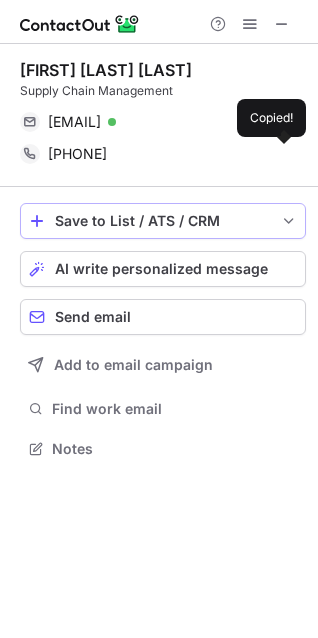 type 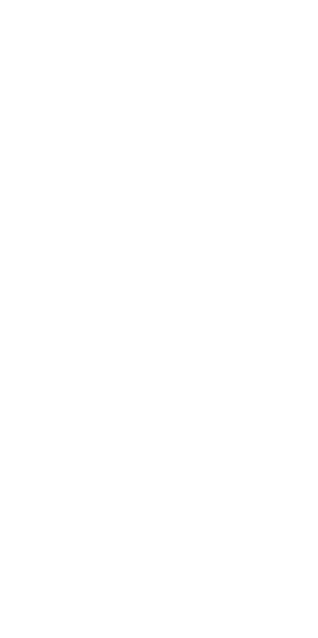 scroll, scrollTop: 0, scrollLeft: 0, axis: both 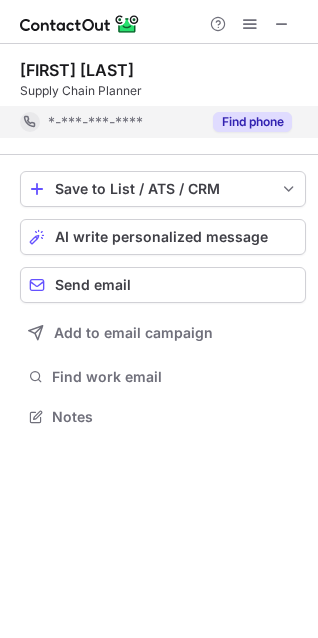 click on "Find phone" at bounding box center (252, 122) 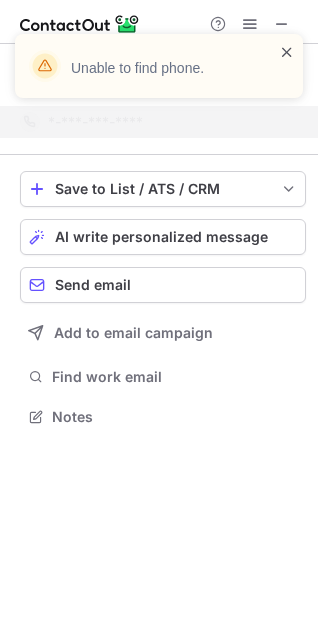 click at bounding box center [287, 52] 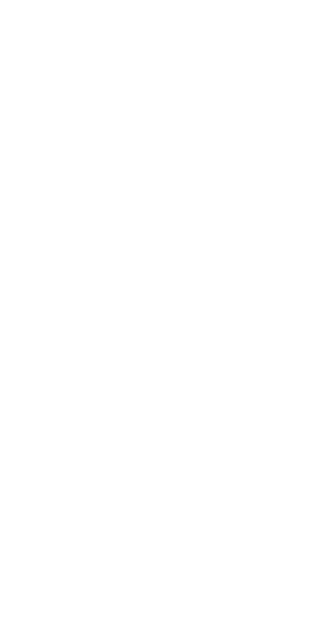 scroll, scrollTop: 0, scrollLeft: 0, axis: both 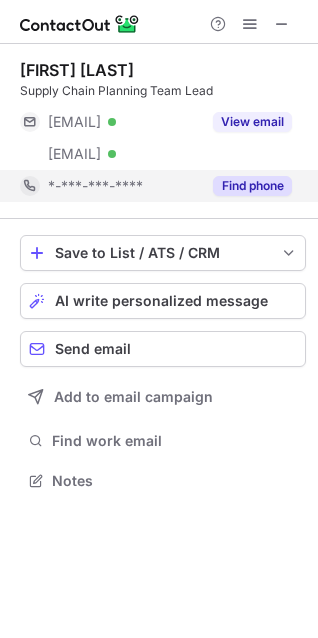 click on "Find phone" at bounding box center [252, 186] 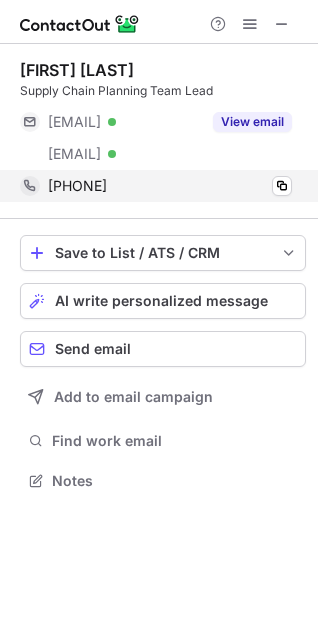 drag, startPoint x: 167, startPoint y: 185, endPoint x: 208, endPoint y: 201, distance: 44.011364 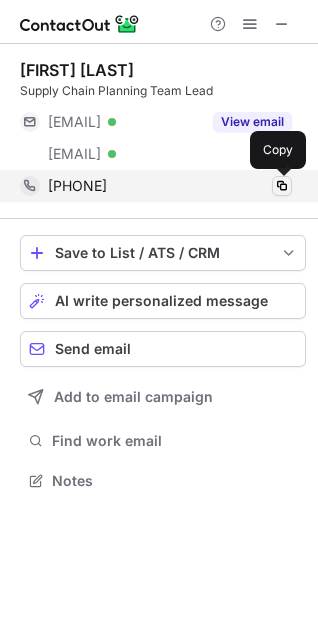 click at bounding box center [282, 186] 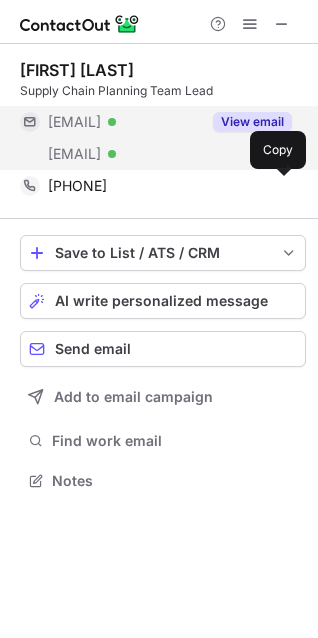 click on "View email" at bounding box center (252, 122) 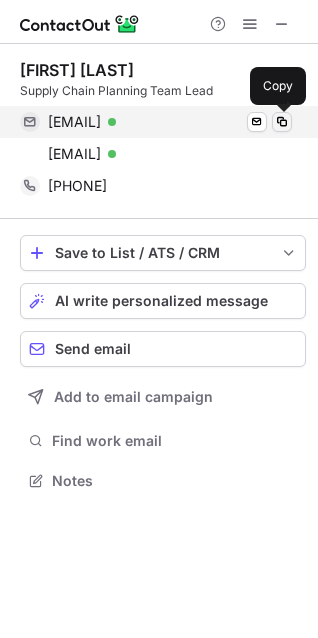 click at bounding box center [282, 122] 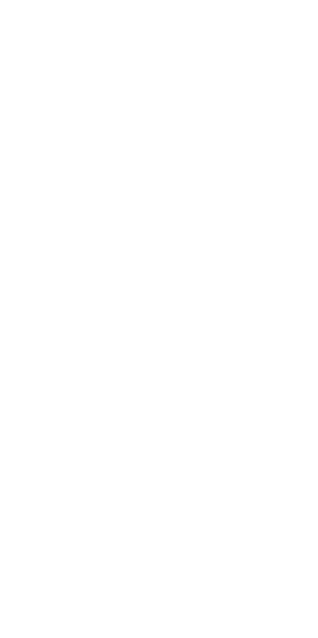 scroll, scrollTop: 0, scrollLeft: 0, axis: both 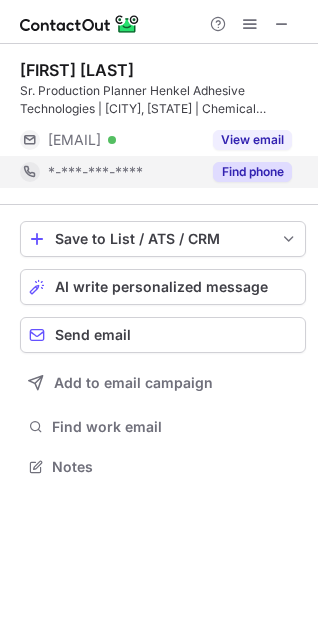 click on "Find phone" at bounding box center (252, 172) 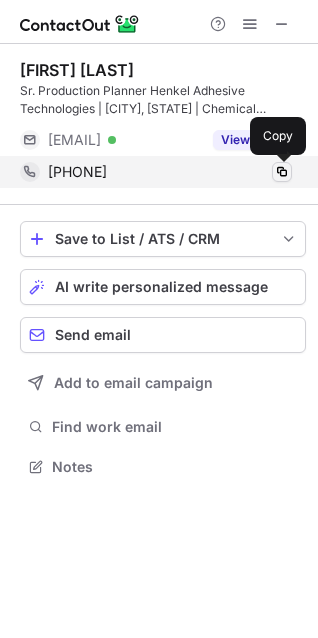 click at bounding box center [282, 172] 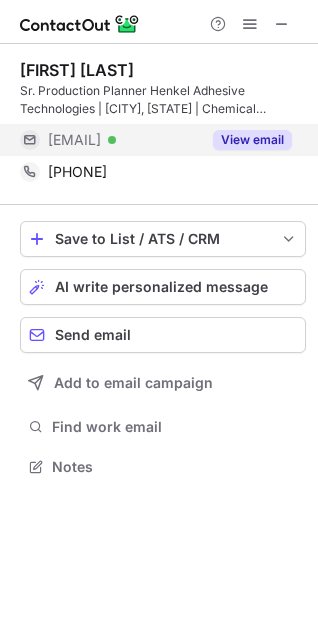 click on "View email" at bounding box center (252, 140) 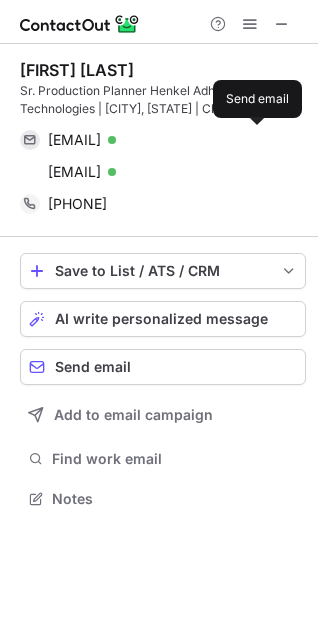scroll, scrollTop: 10, scrollLeft: 10, axis: both 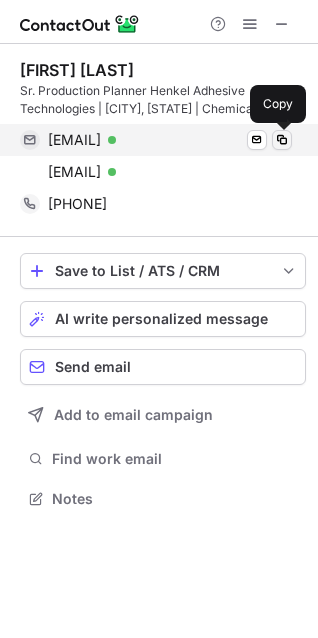 click at bounding box center [282, 140] 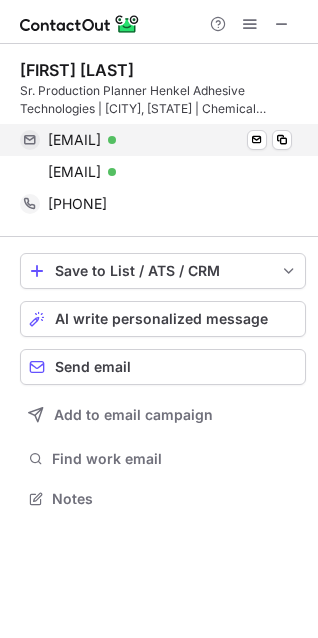 type 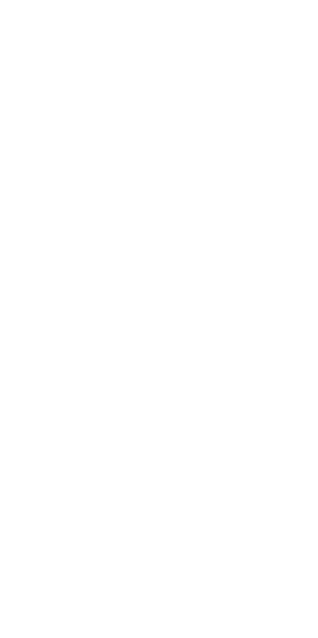 scroll, scrollTop: 0, scrollLeft: 0, axis: both 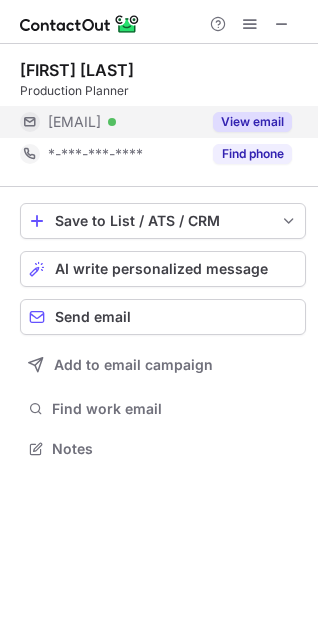 click on "View email" at bounding box center [252, 122] 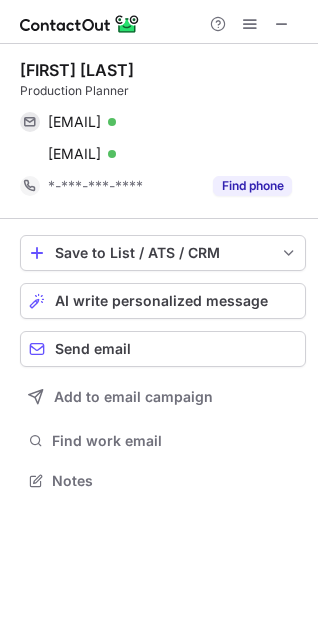 scroll, scrollTop: 10, scrollLeft: 10, axis: both 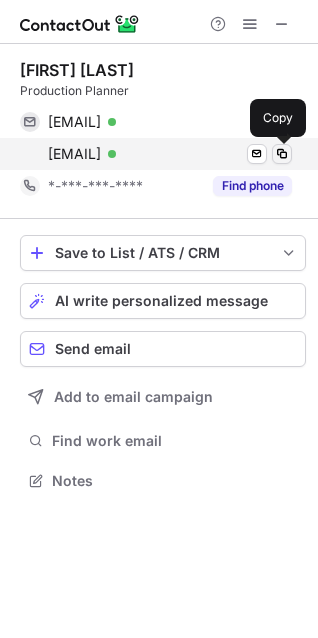click at bounding box center [282, 154] 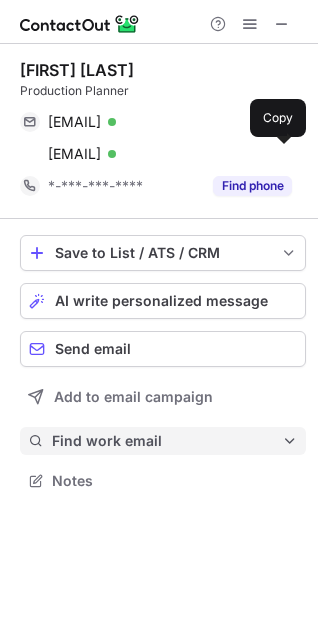 type 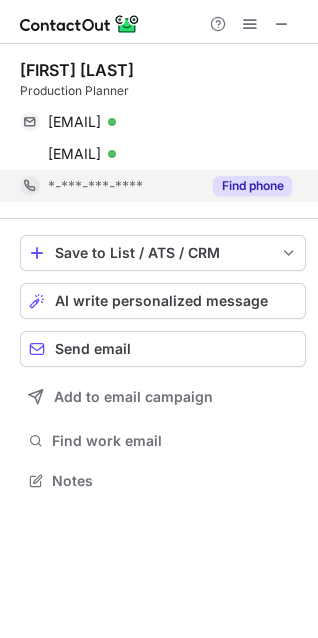 click on "Find phone" at bounding box center (252, 186) 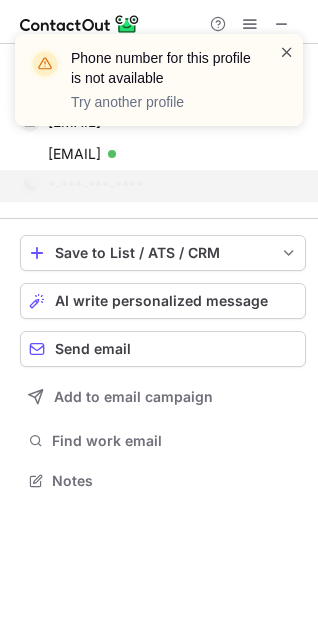 click at bounding box center (287, 52) 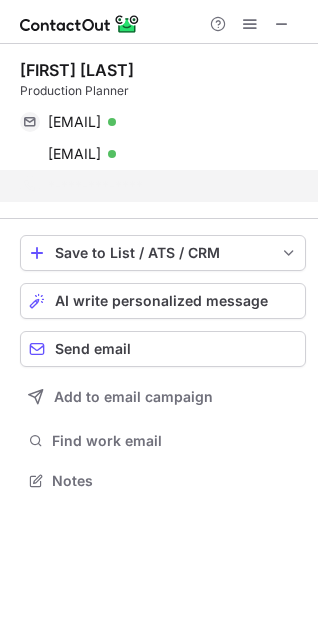 scroll, scrollTop: 435, scrollLeft: 318, axis: both 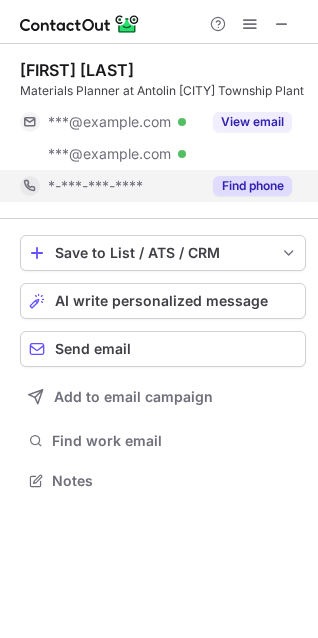 click on "Find phone" at bounding box center [252, 186] 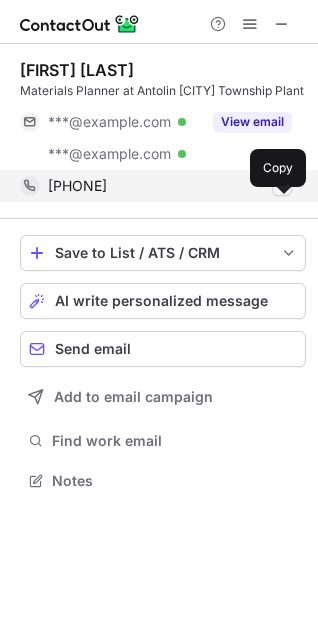 click at bounding box center (282, 186) 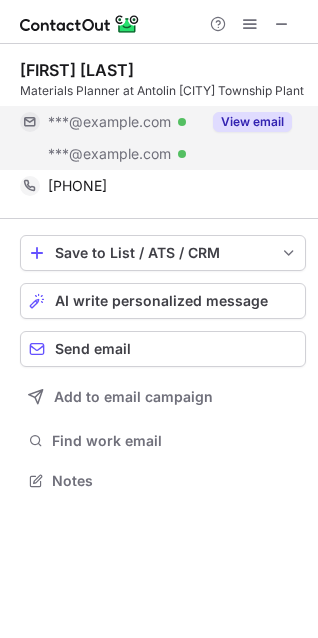 click on "View email" at bounding box center [252, 122] 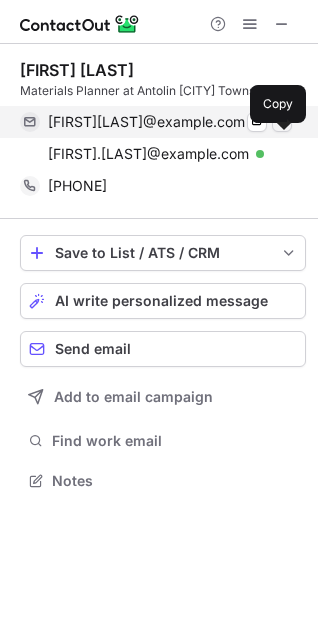click at bounding box center [282, 122] 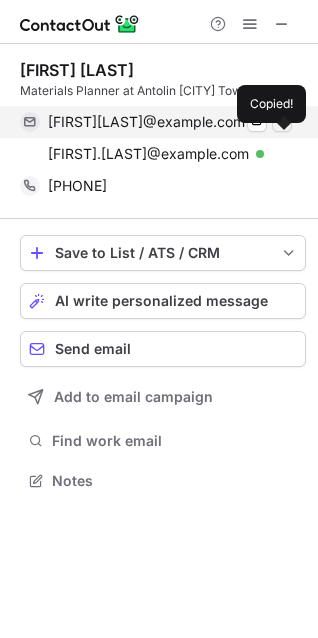 type 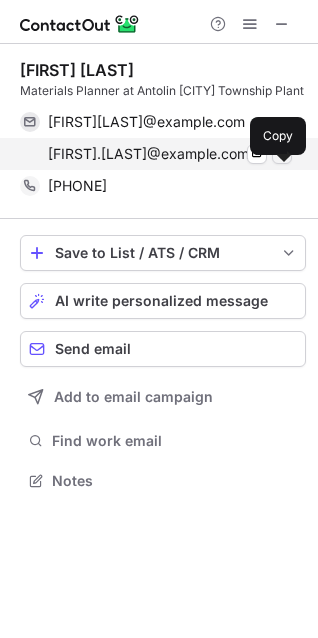 click at bounding box center (282, 154) 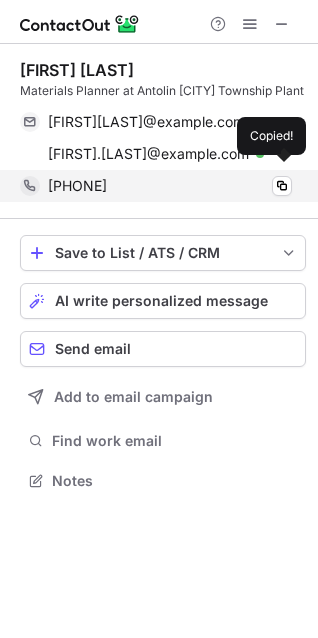 type 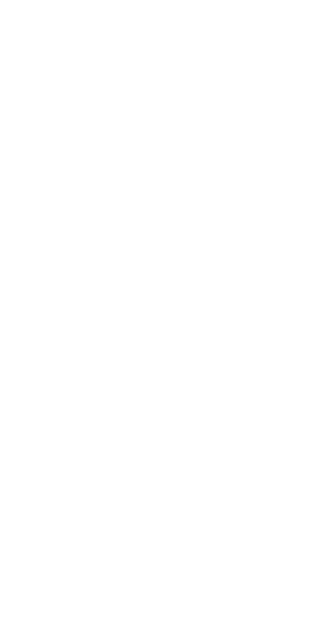 scroll, scrollTop: 0, scrollLeft: 0, axis: both 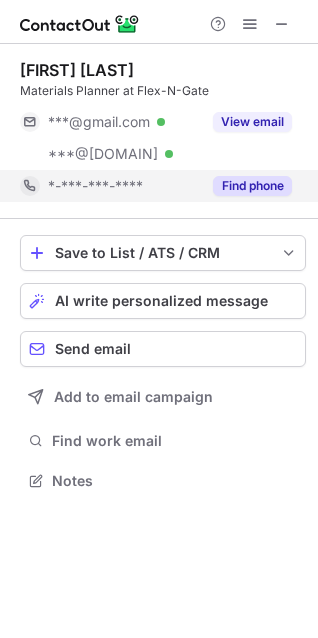 click on "Find phone" at bounding box center (252, 186) 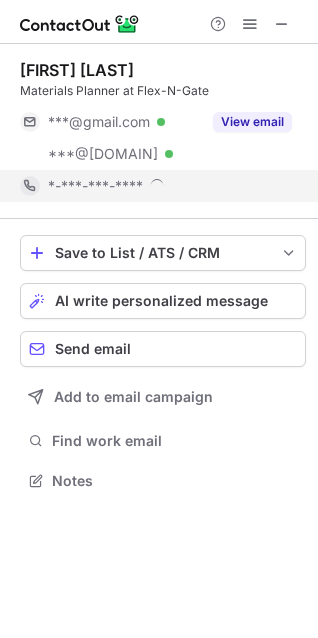 scroll, scrollTop: 10, scrollLeft: 10, axis: both 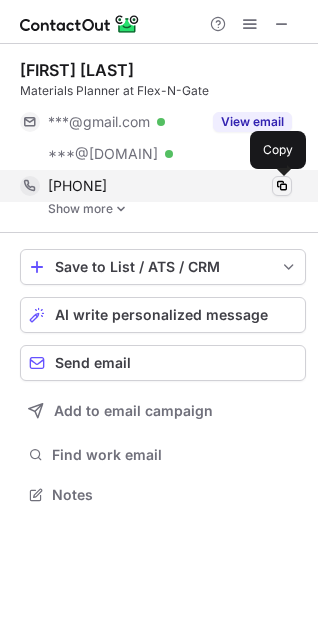 click at bounding box center (282, 186) 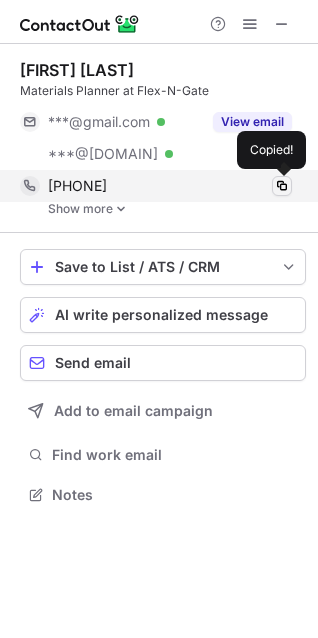 type 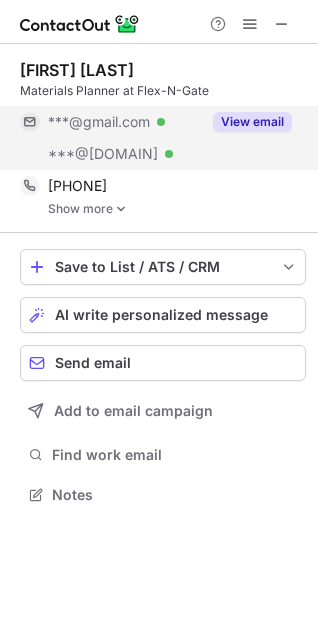 click on "View email" at bounding box center [252, 122] 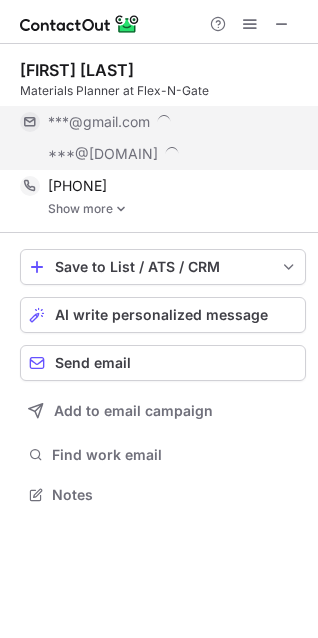 scroll, scrollTop: 10, scrollLeft: 10, axis: both 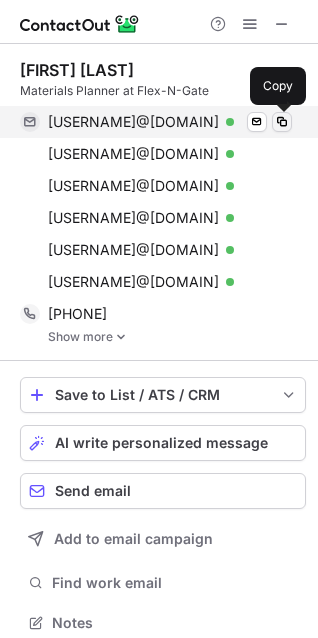 click at bounding box center [282, 122] 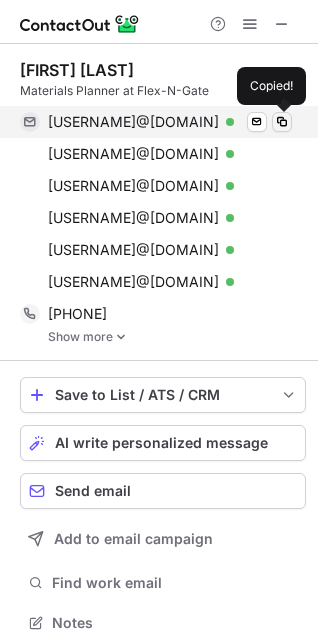 type 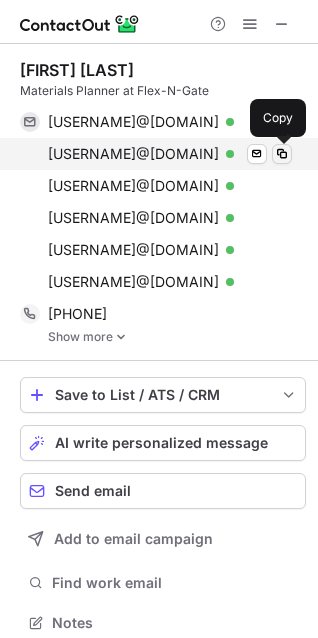 click at bounding box center (282, 154) 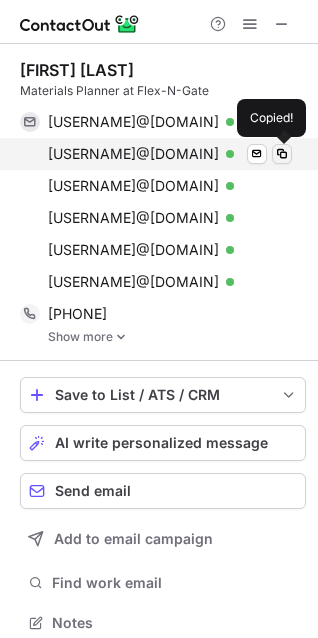 type 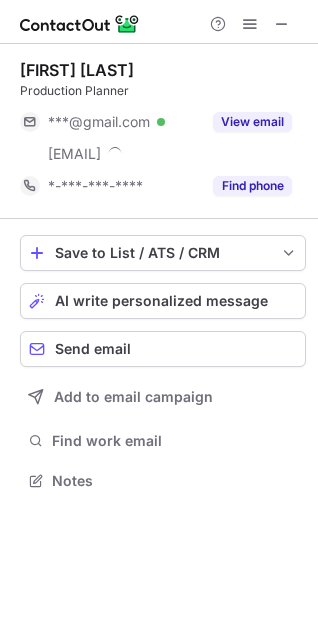 scroll, scrollTop: 0, scrollLeft: 0, axis: both 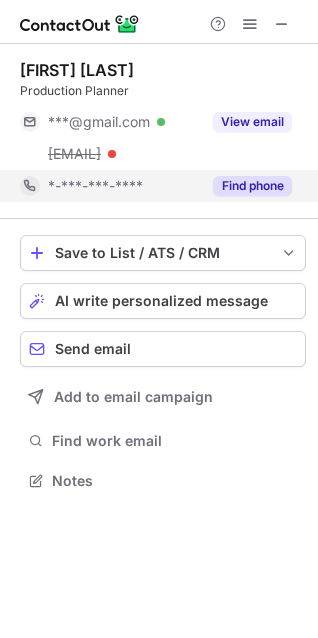 click on "Find phone" at bounding box center [252, 186] 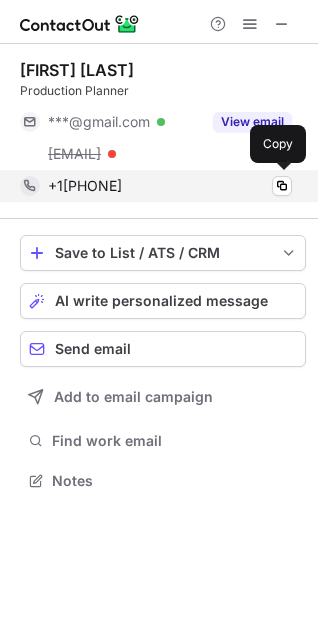 drag, startPoint x: 169, startPoint y: 188, endPoint x: 57, endPoint y: 175, distance: 112.75194 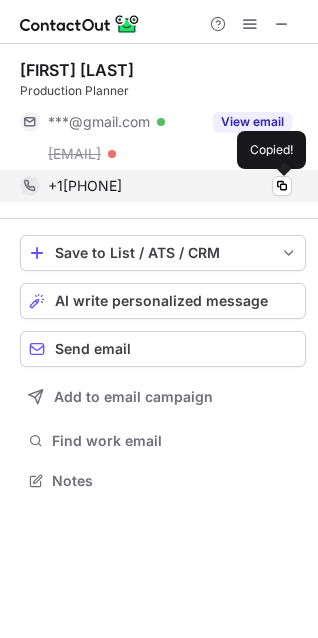 copy on "15862069560" 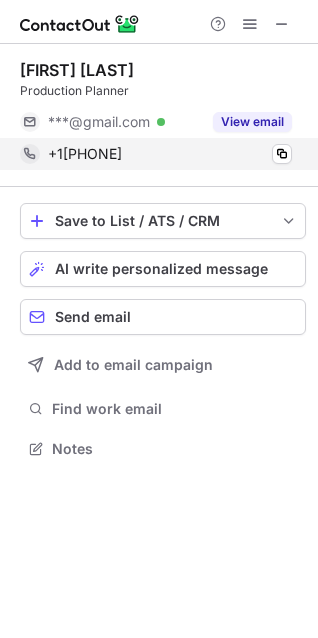 scroll, scrollTop: 435, scrollLeft: 318, axis: both 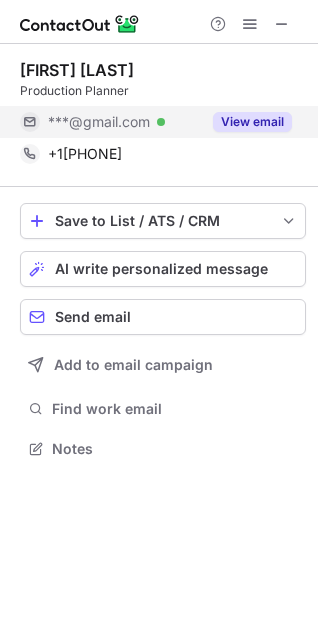 click on "View email" at bounding box center [252, 122] 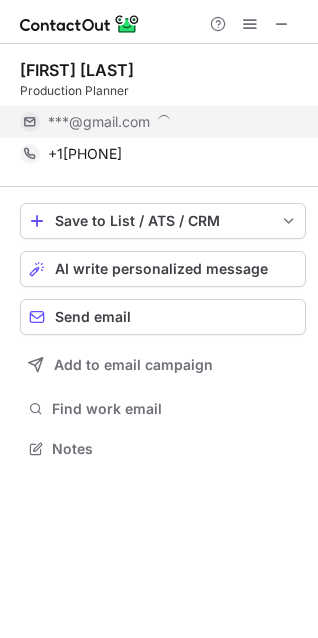 scroll, scrollTop: 10, scrollLeft: 10, axis: both 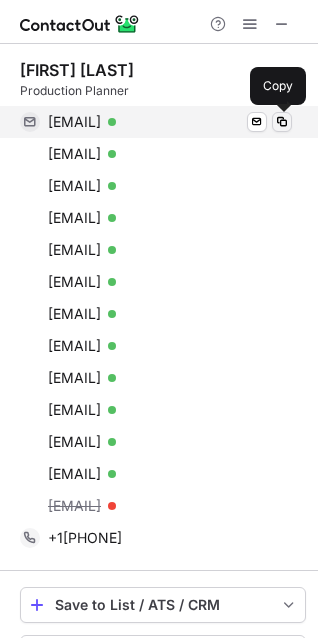 click at bounding box center (282, 122) 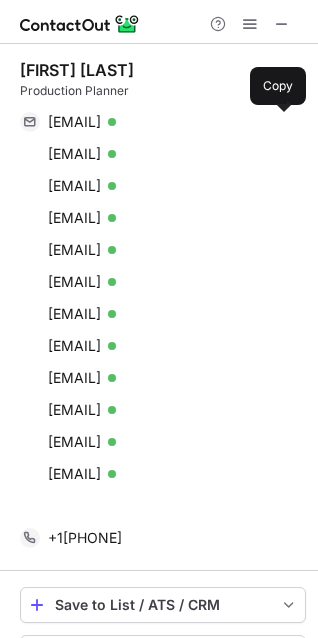 scroll, scrollTop: 787, scrollLeft: 304, axis: both 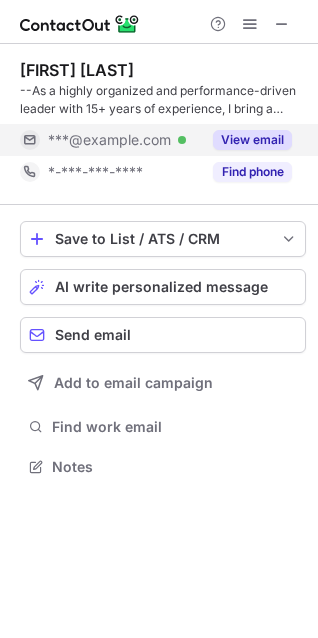 click on "View email" at bounding box center (252, 140) 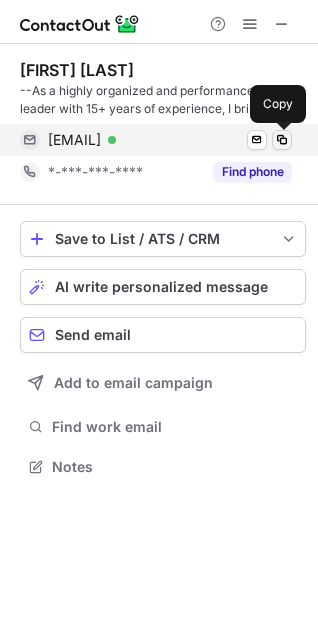 click at bounding box center (282, 140) 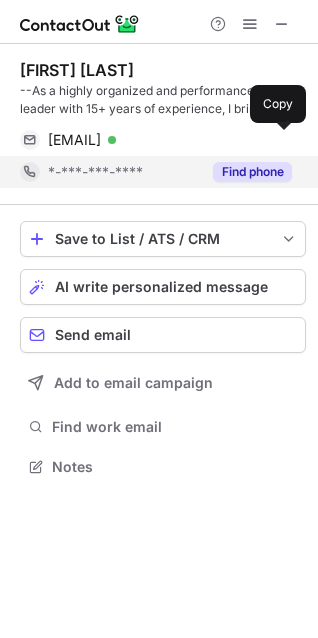 click on "Find phone" at bounding box center (252, 172) 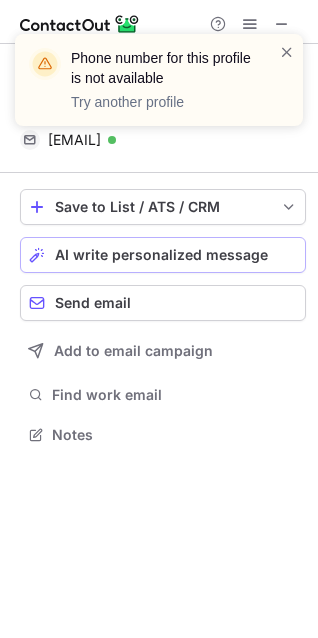 scroll, scrollTop: 421, scrollLeft: 318, axis: both 